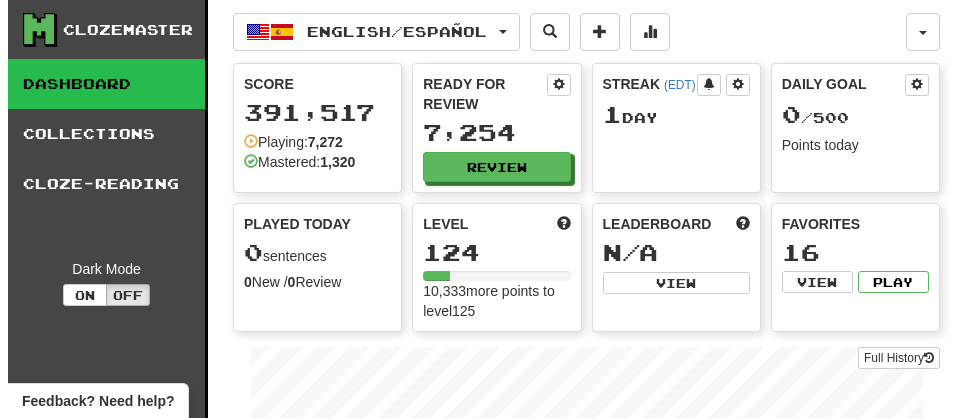 scroll, scrollTop: 0, scrollLeft: 0, axis: both 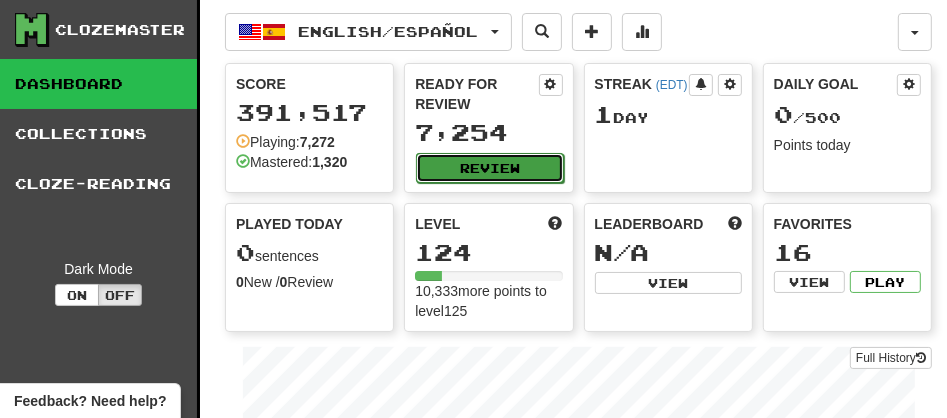 click on "Review" at bounding box center (489, 168) 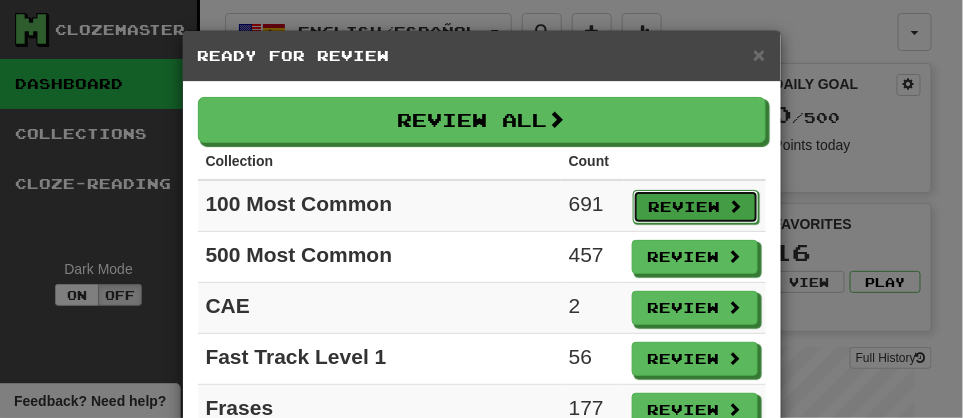 click on "Review" at bounding box center (696, 207) 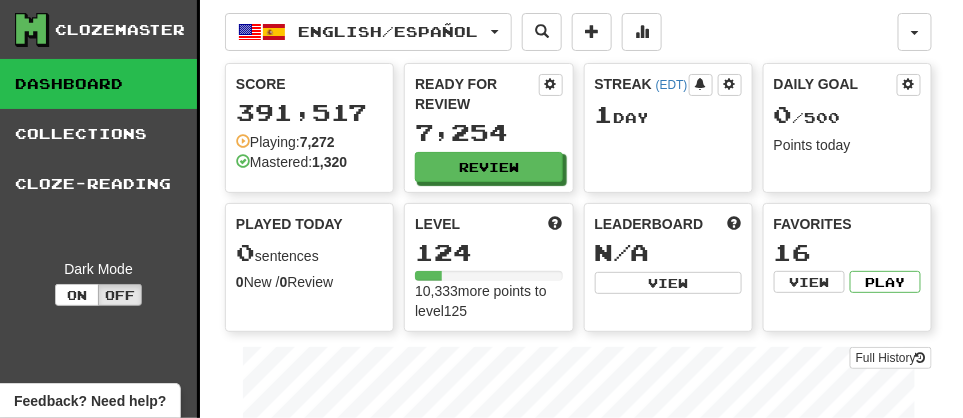 select on "**" 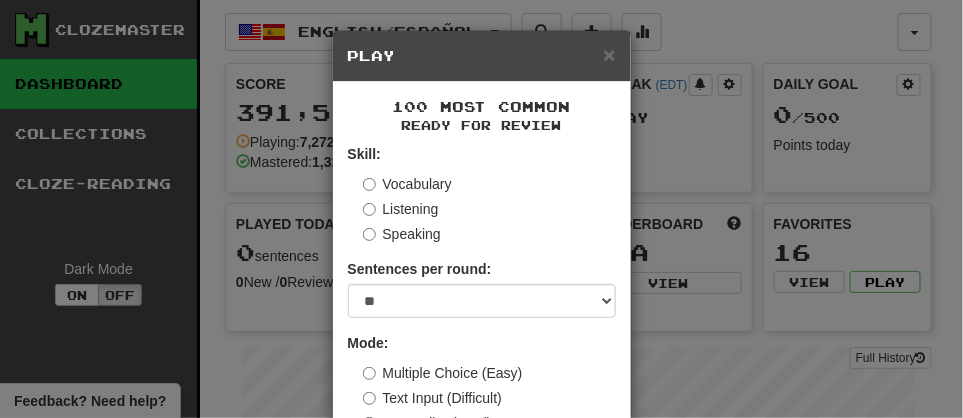 scroll, scrollTop: 147, scrollLeft: 0, axis: vertical 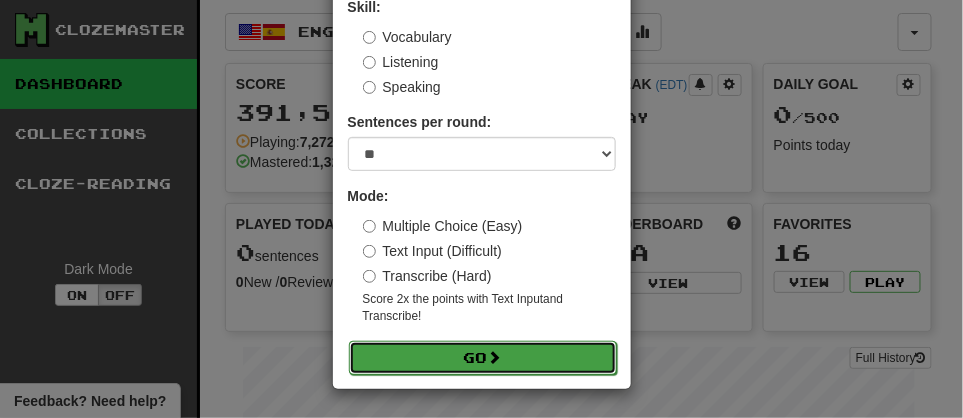 click on "Go" at bounding box center [483, 358] 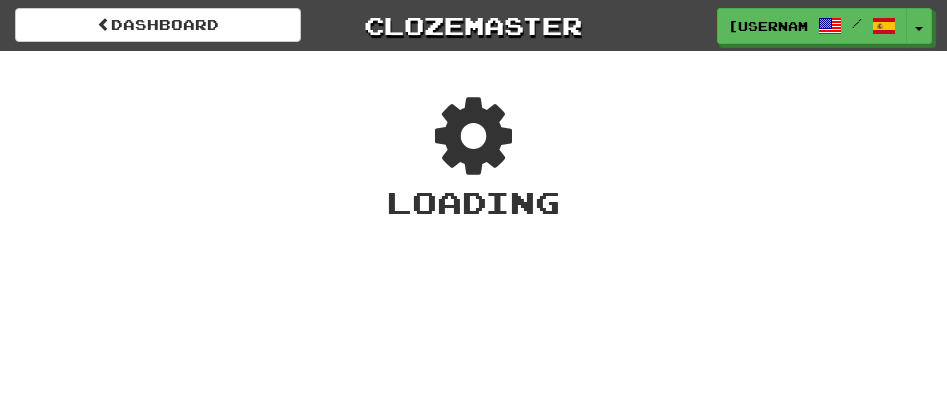 scroll, scrollTop: 0, scrollLeft: 0, axis: both 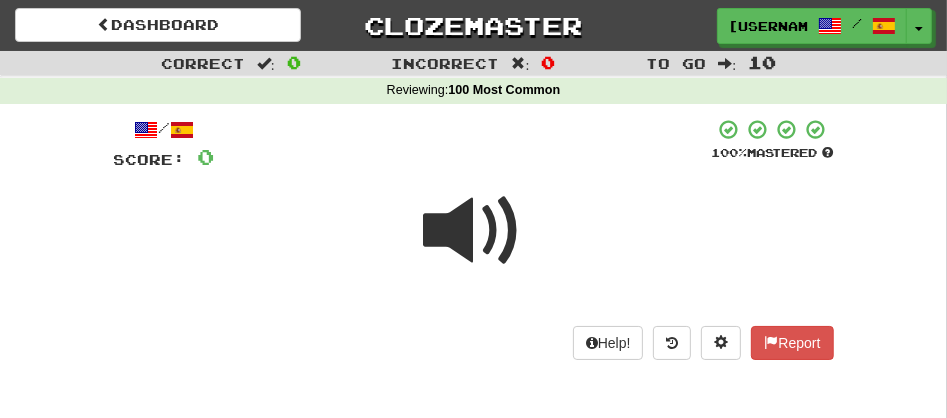 click at bounding box center (474, 231) 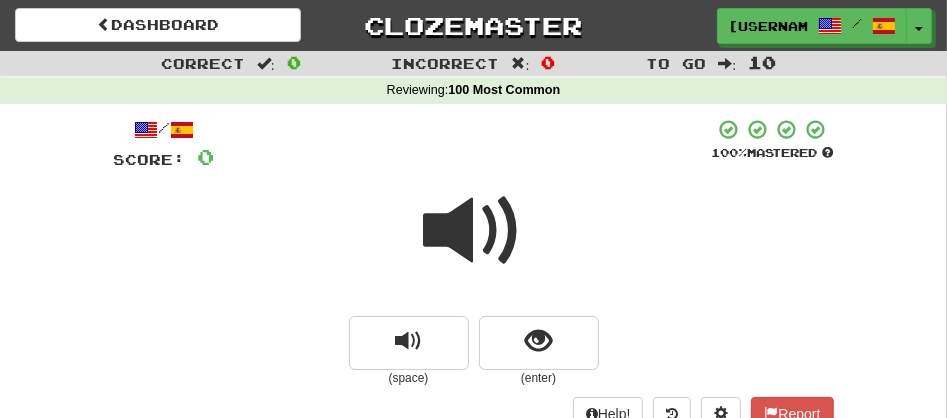 click at bounding box center (474, 231) 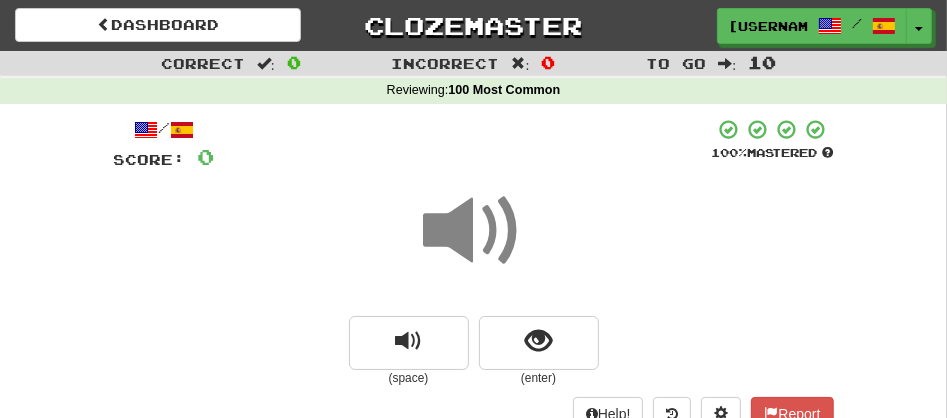 click at bounding box center (474, 231) 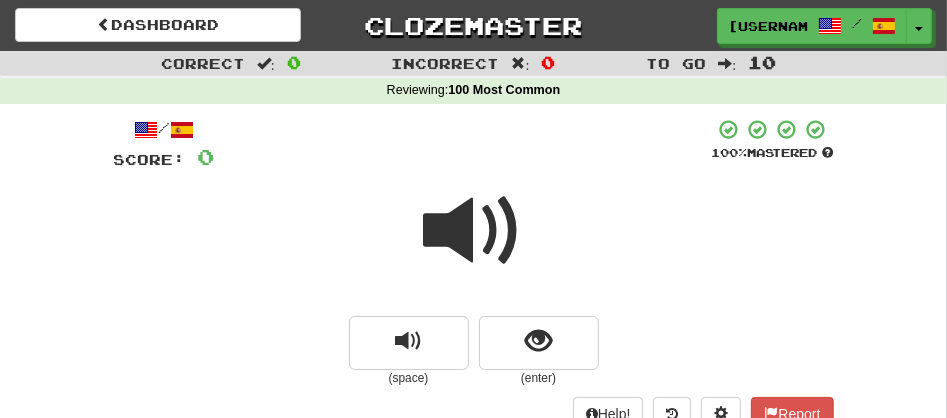 click at bounding box center (474, 231) 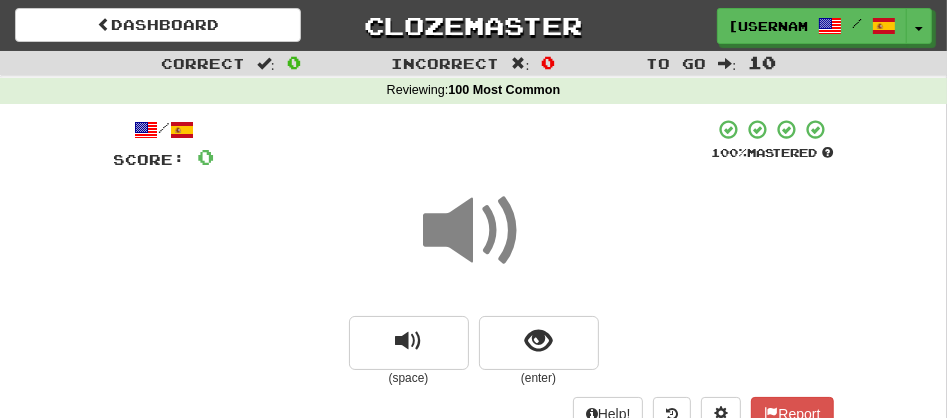 click at bounding box center (474, 231) 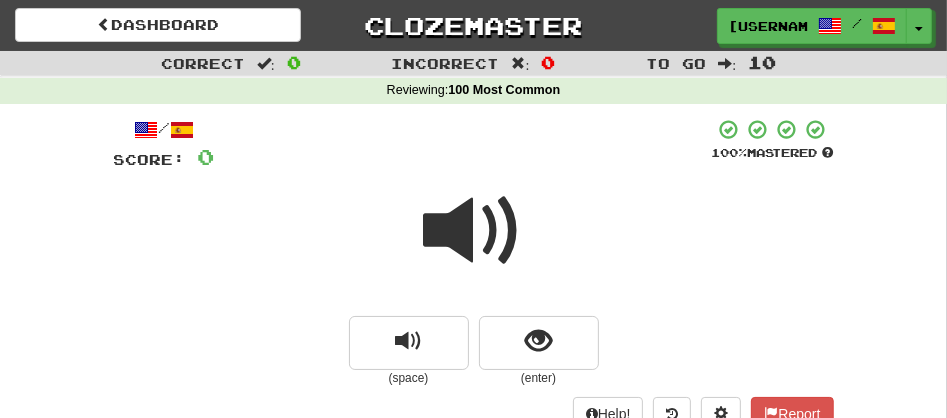 click at bounding box center (474, 231) 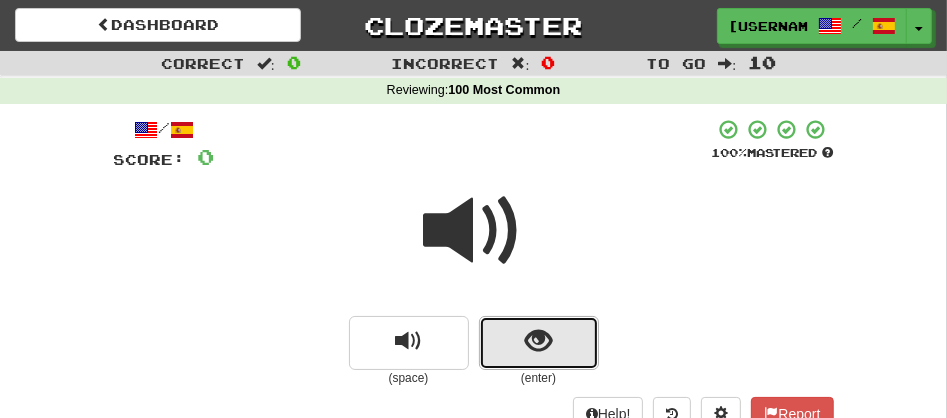 click at bounding box center [539, 343] 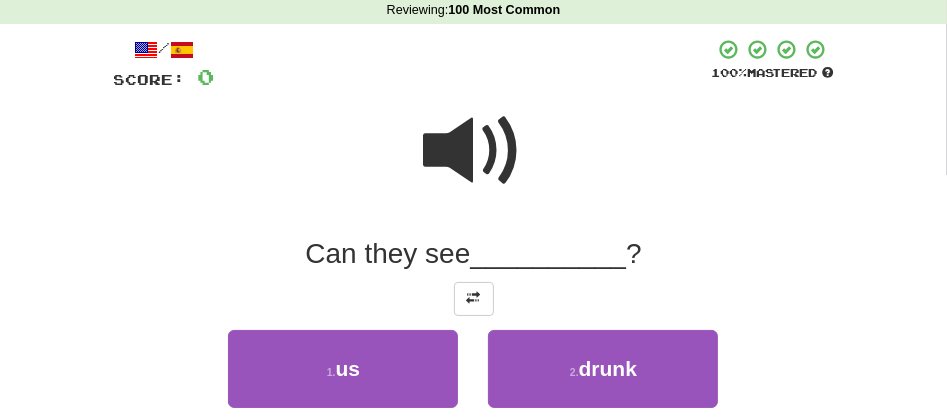 scroll, scrollTop: 88, scrollLeft: 0, axis: vertical 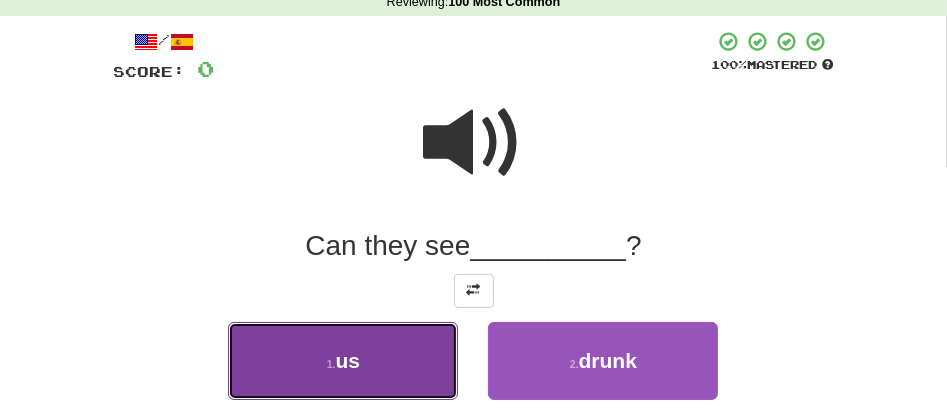 click on "1 .  us" at bounding box center [343, 361] 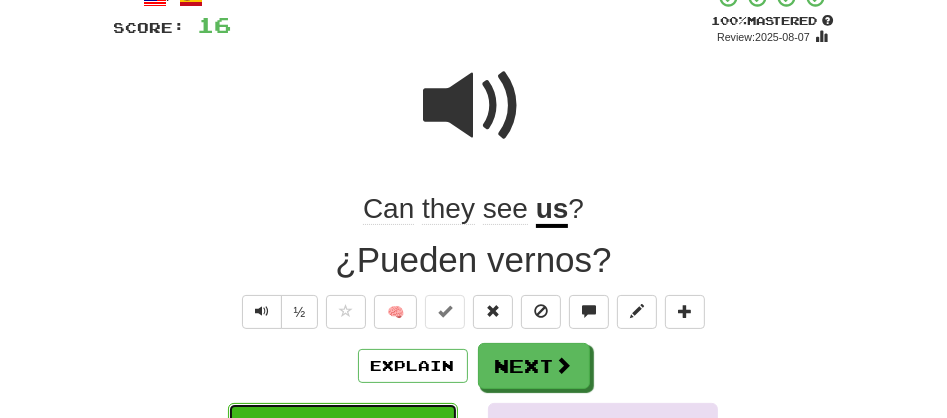 scroll, scrollTop: 133, scrollLeft: 0, axis: vertical 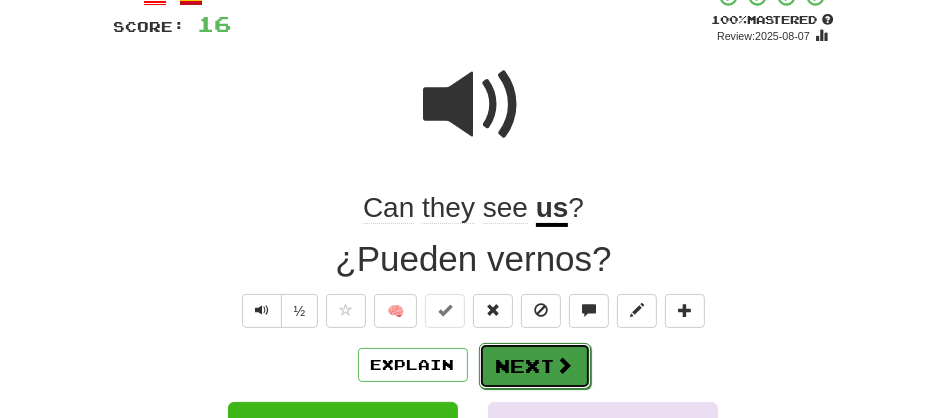 click on "Next" at bounding box center [535, 366] 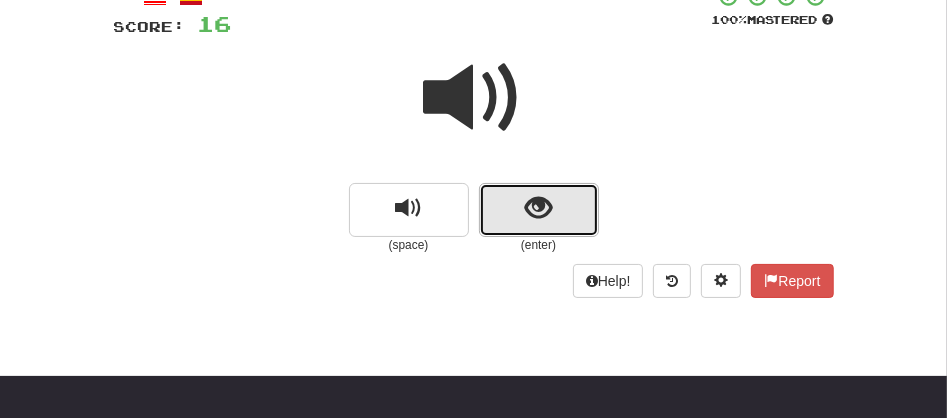 click at bounding box center (539, 210) 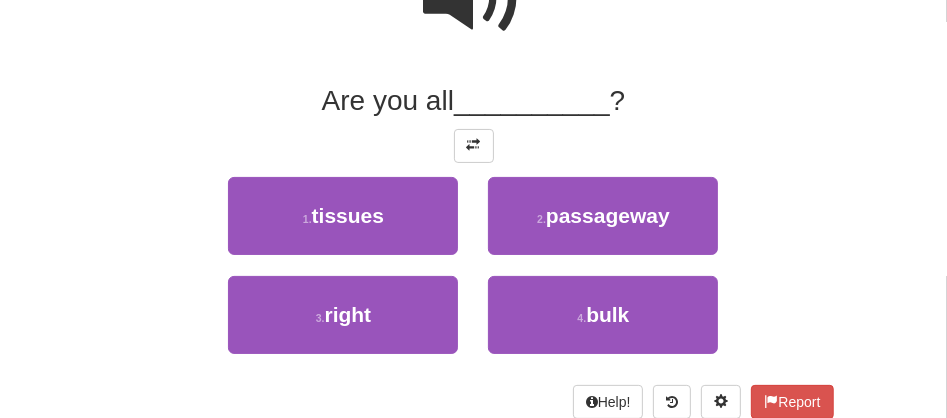 scroll, scrollTop: 266, scrollLeft: 0, axis: vertical 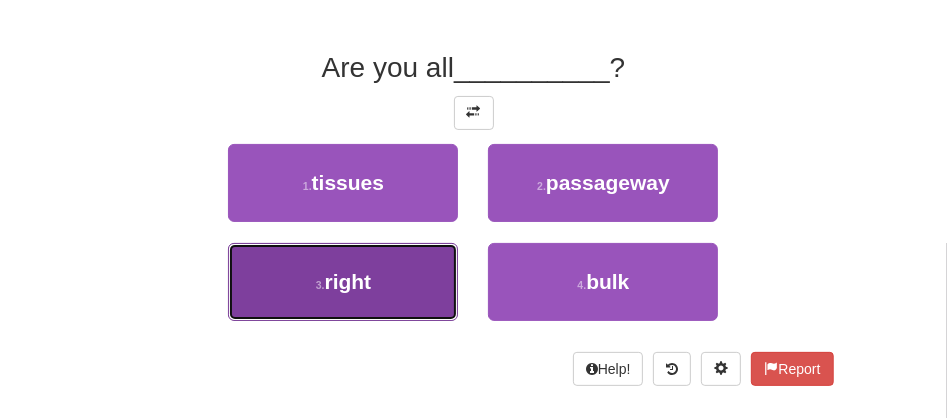 click on "right" at bounding box center (348, 281) 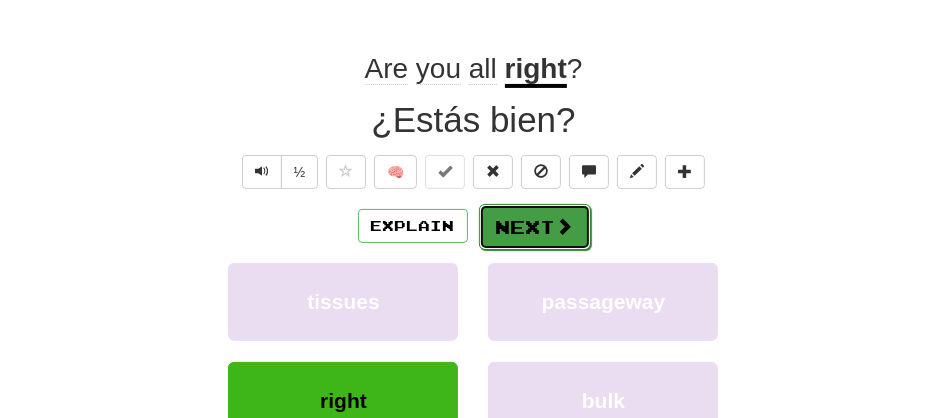 click on "Next" at bounding box center (535, 227) 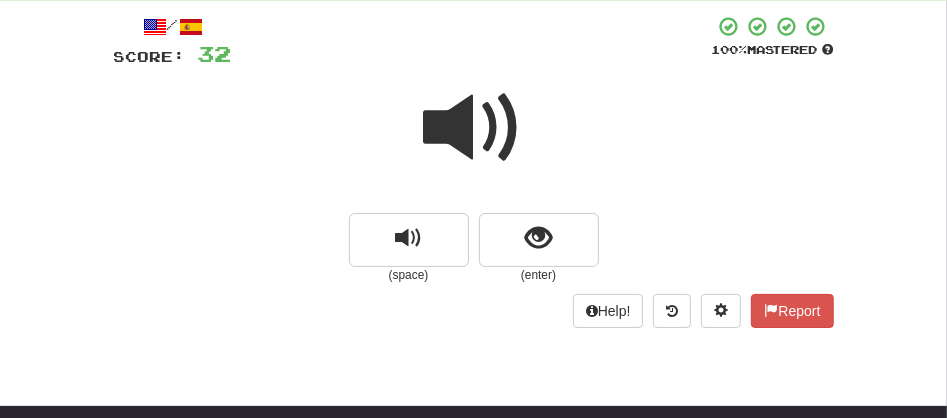 scroll, scrollTop: 94, scrollLeft: 0, axis: vertical 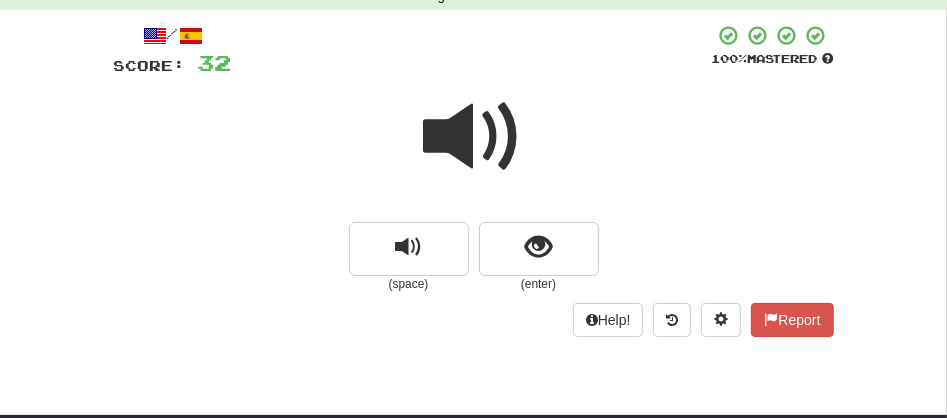 click at bounding box center [474, 137] 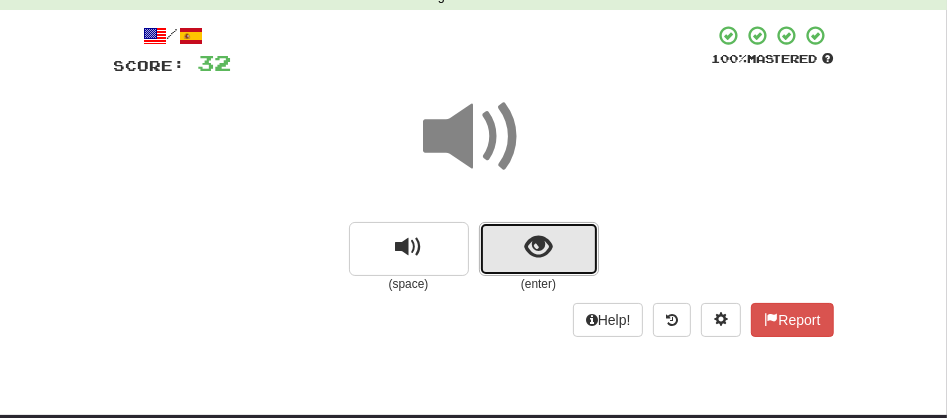 click at bounding box center (538, 247) 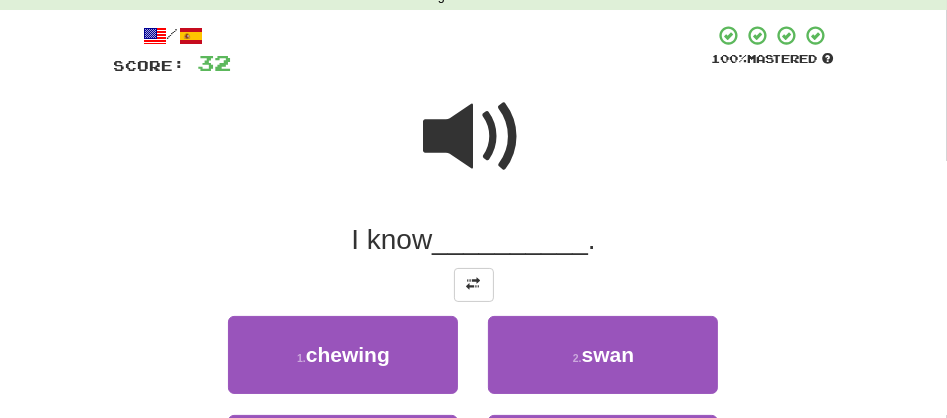 scroll, scrollTop: 460, scrollLeft: 0, axis: vertical 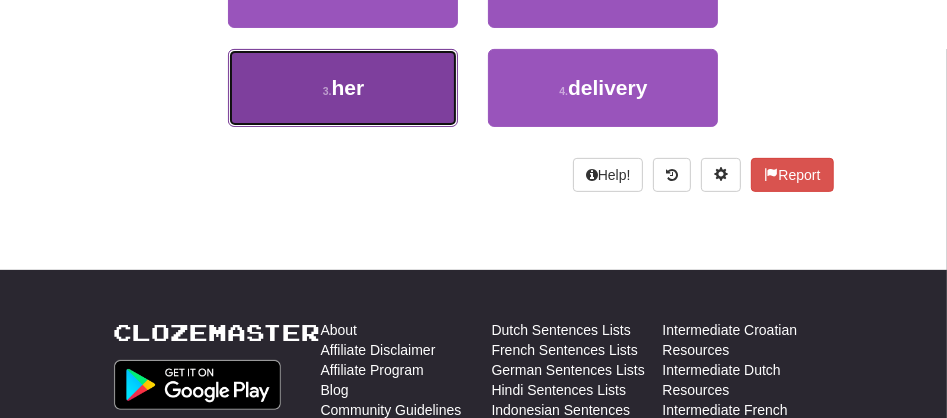 click on "her" at bounding box center [348, 87] 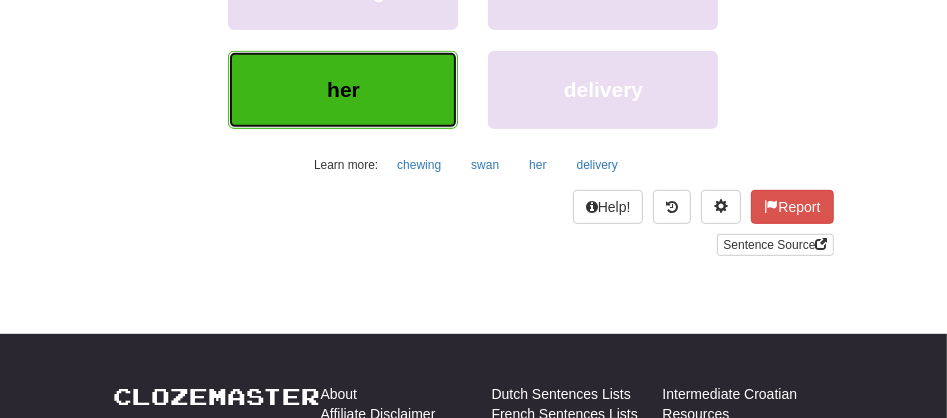 scroll, scrollTop: 218, scrollLeft: 0, axis: vertical 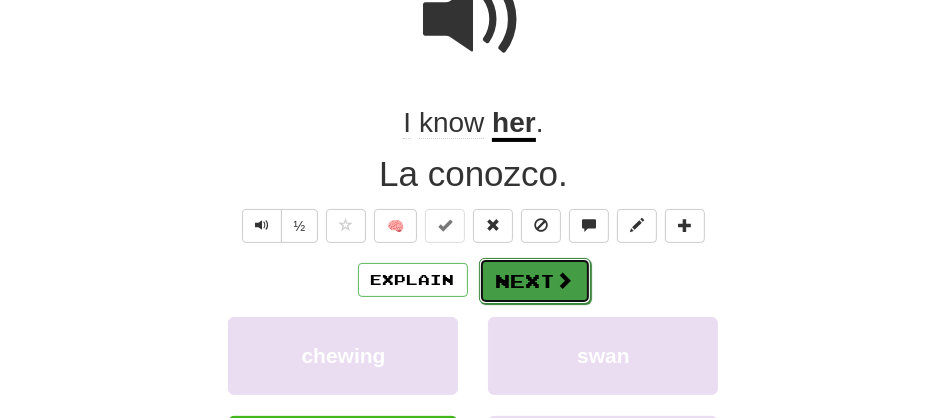 click on "Next" at bounding box center [535, 281] 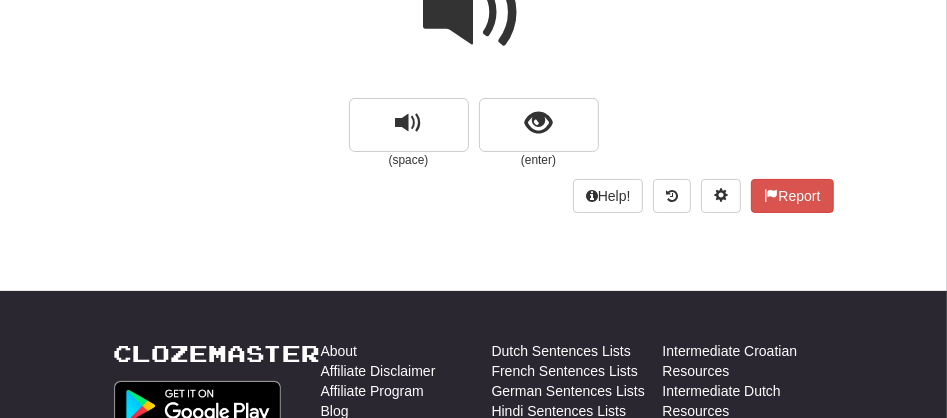 click at bounding box center [474, 13] 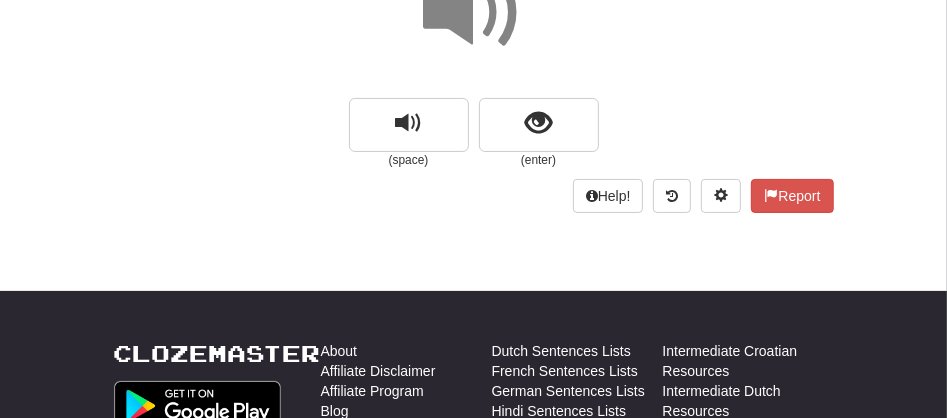 click at bounding box center (474, 13) 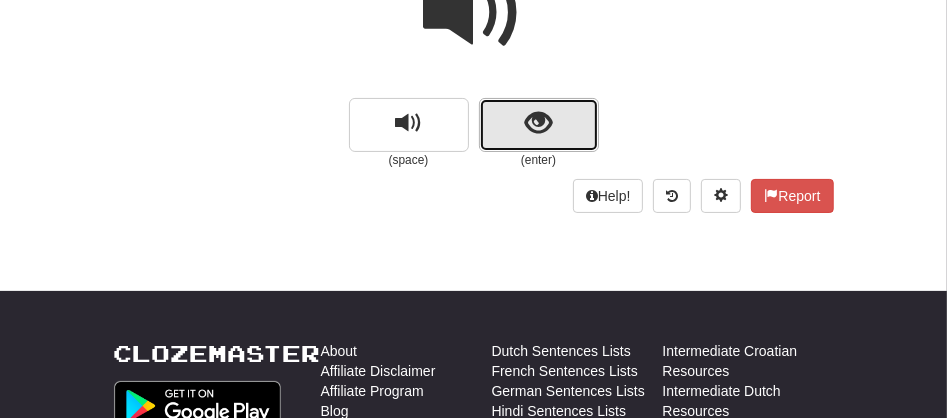 click at bounding box center (539, 125) 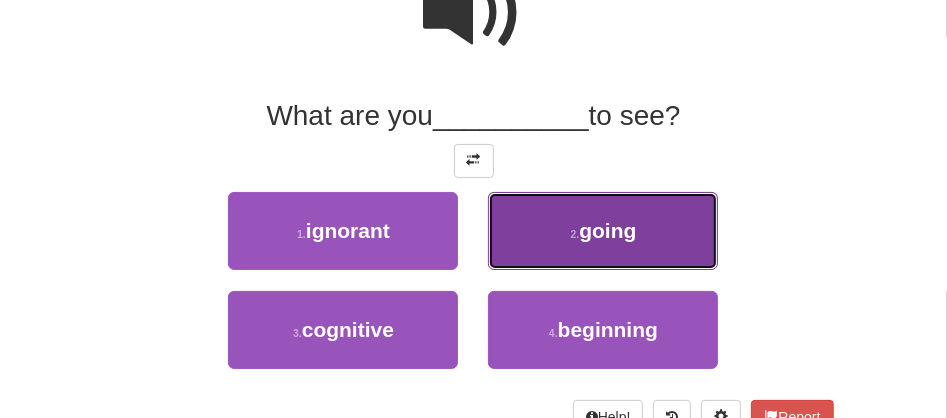click on "2 .  going" at bounding box center (603, 231) 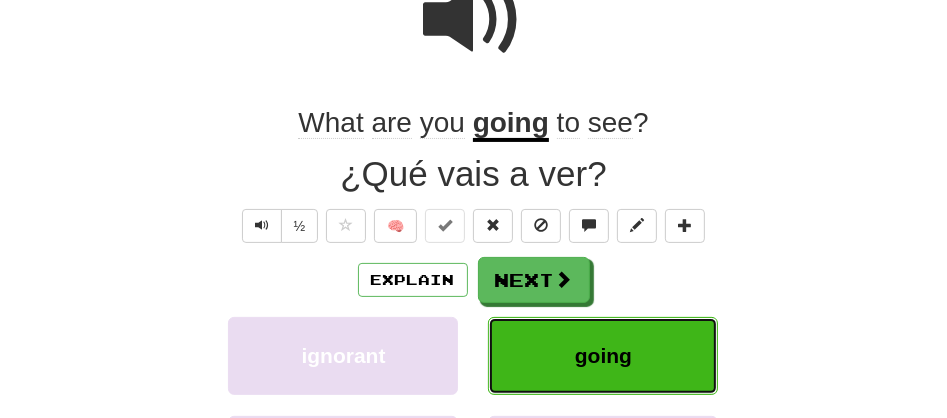 scroll, scrollTop: 224, scrollLeft: 0, axis: vertical 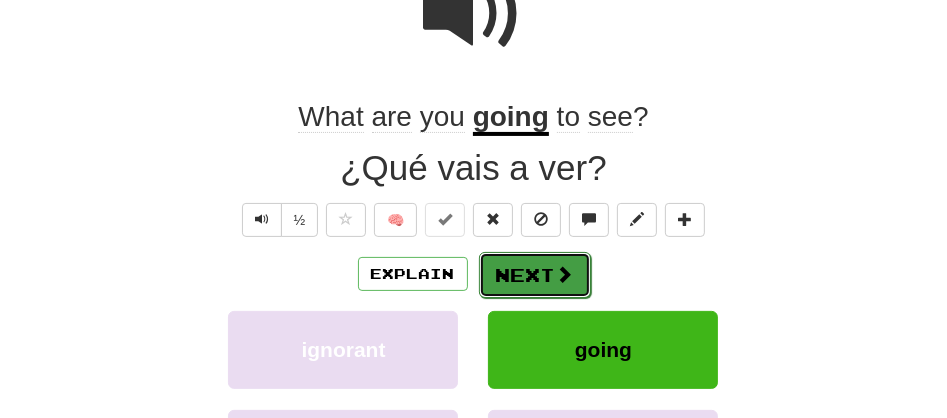 click on "Next" at bounding box center (535, 275) 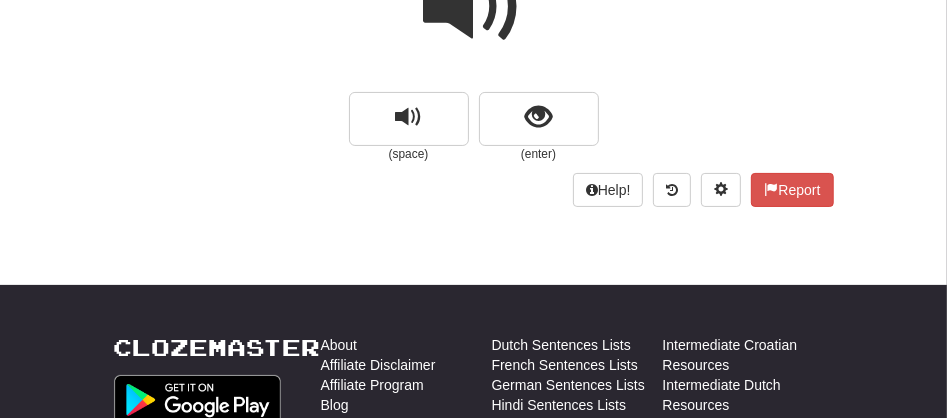 click at bounding box center (474, 7) 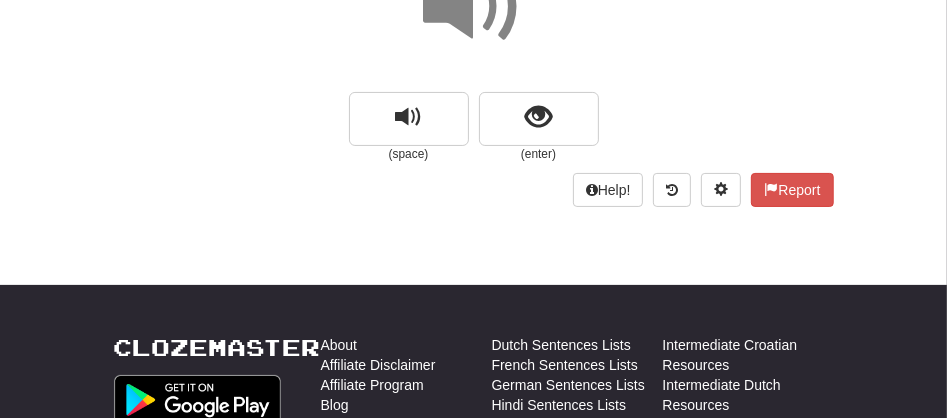 click at bounding box center (474, 7) 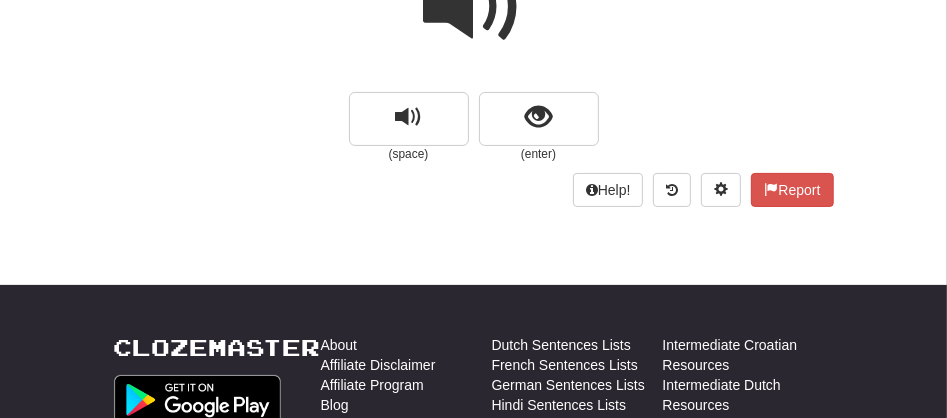 click at bounding box center (474, 7) 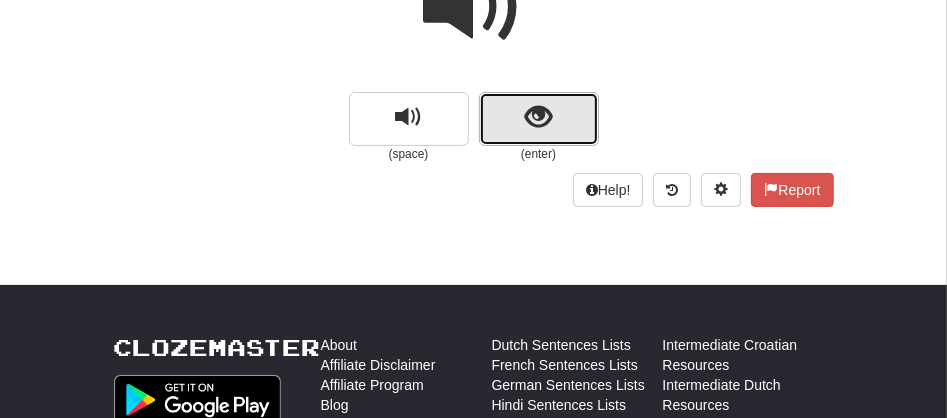click at bounding box center [539, 119] 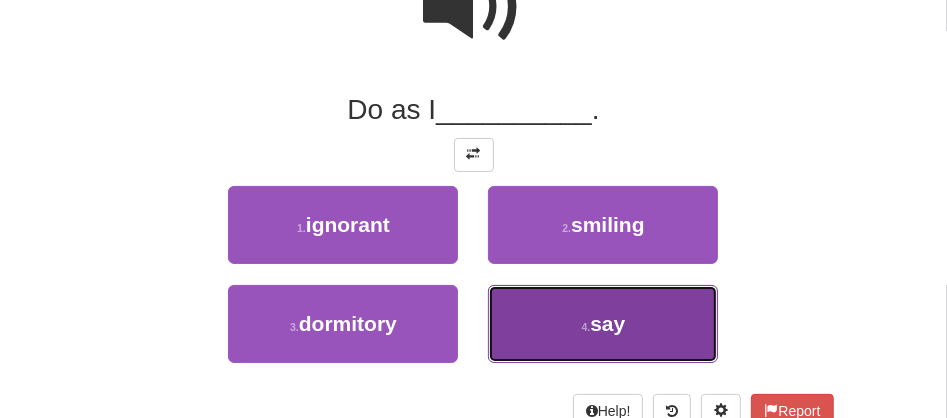 click on "4 .  say" at bounding box center [603, 324] 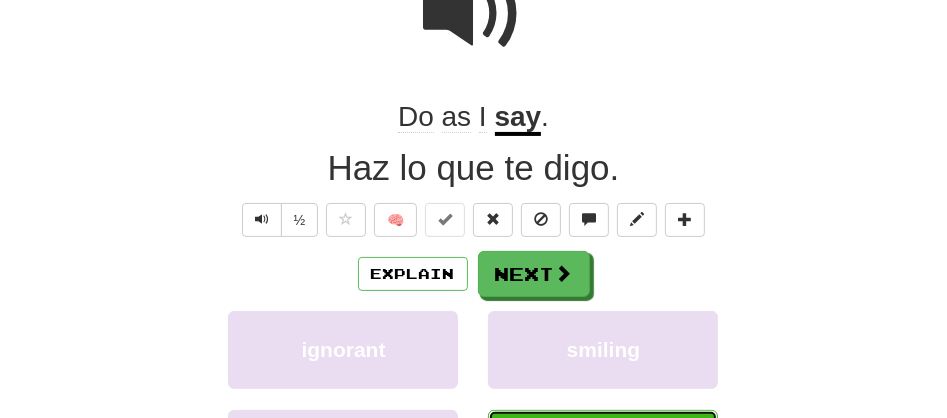 scroll, scrollTop: 229, scrollLeft: 0, axis: vertical 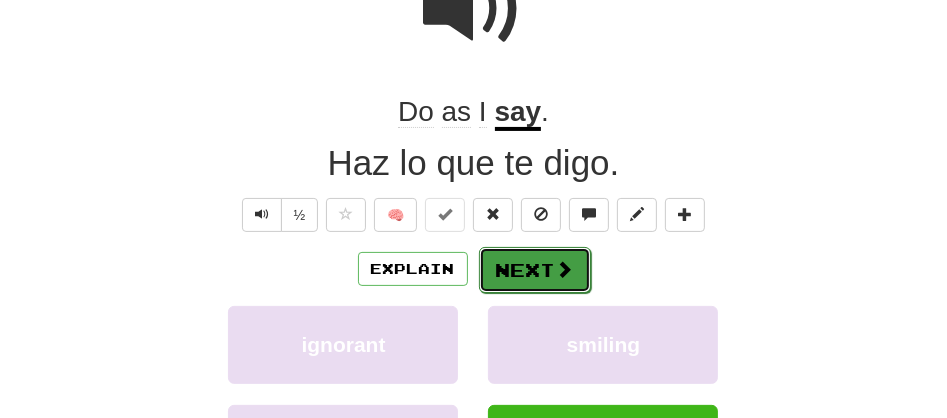 click on "Next" at bounding box center [535, 270] 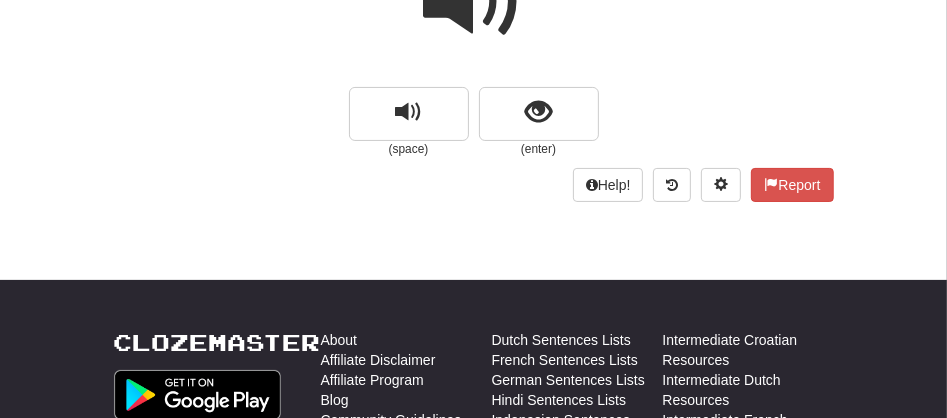 scroll, scrollTop: 184, scrollLeft: 0, axis: vertical 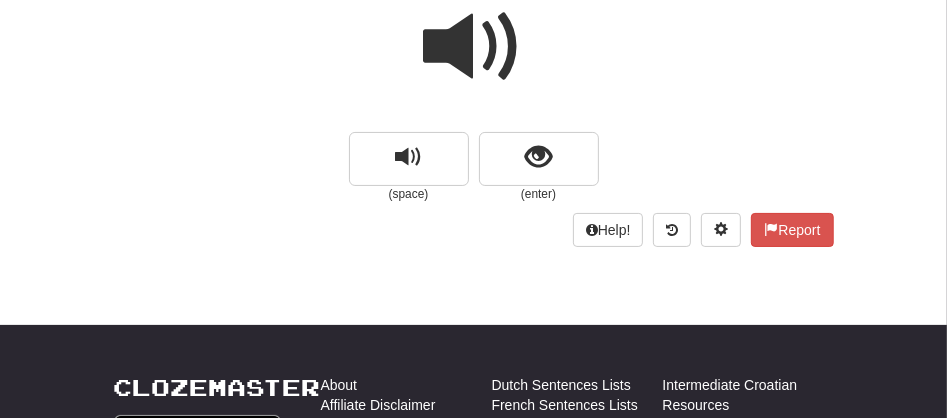click at bounding box center (474, 47) 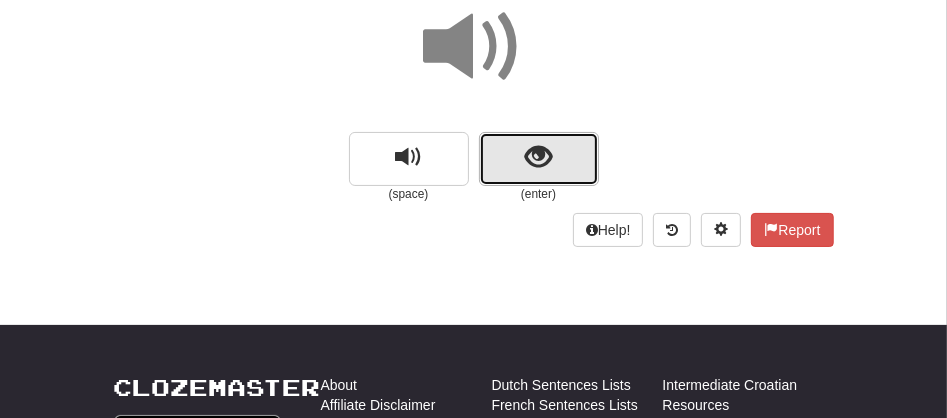 click at bounding box center [539, 159] 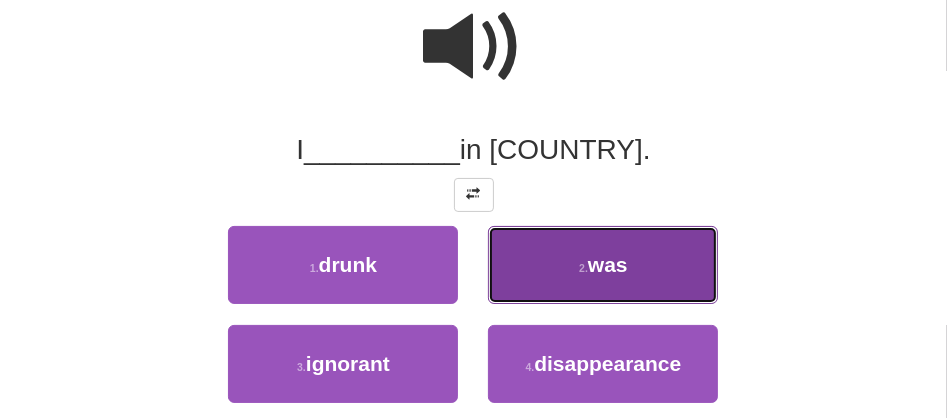 click on "2 .  was" at bounding box center (603, 265) 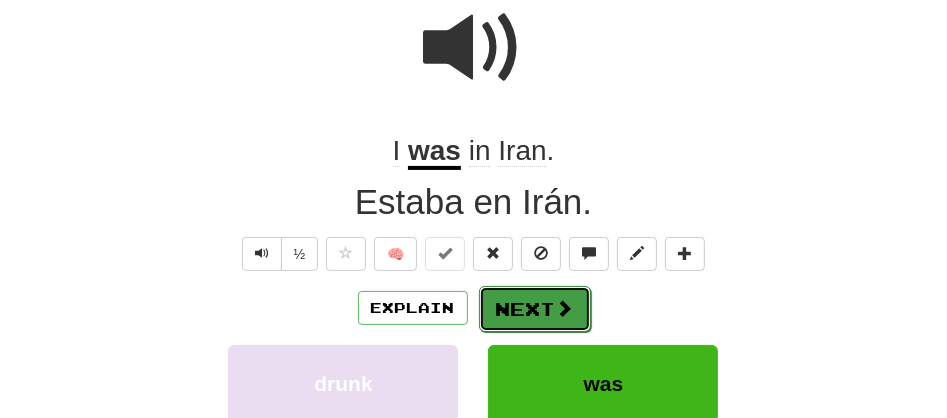 click on "Next" at bounding box center (535, 309) 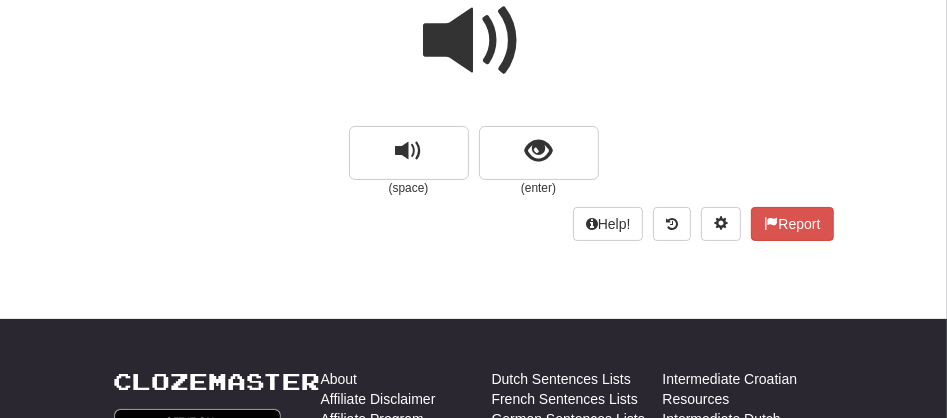 click at bounding box center [474, 41] 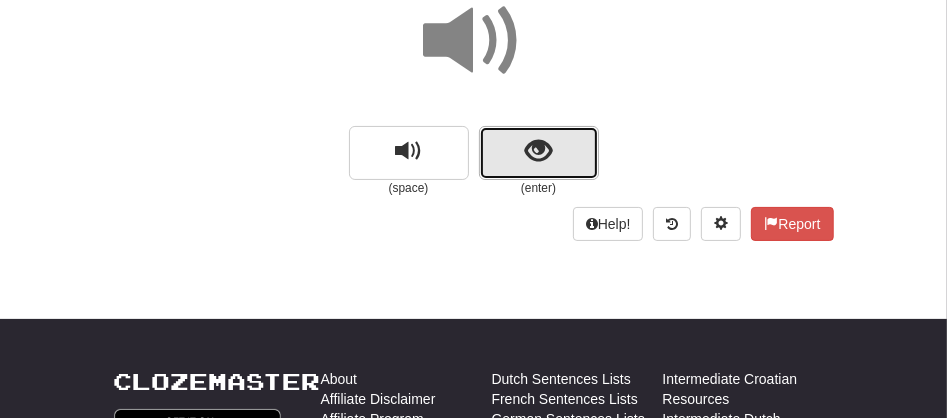 click at bounding box center [539, 153] 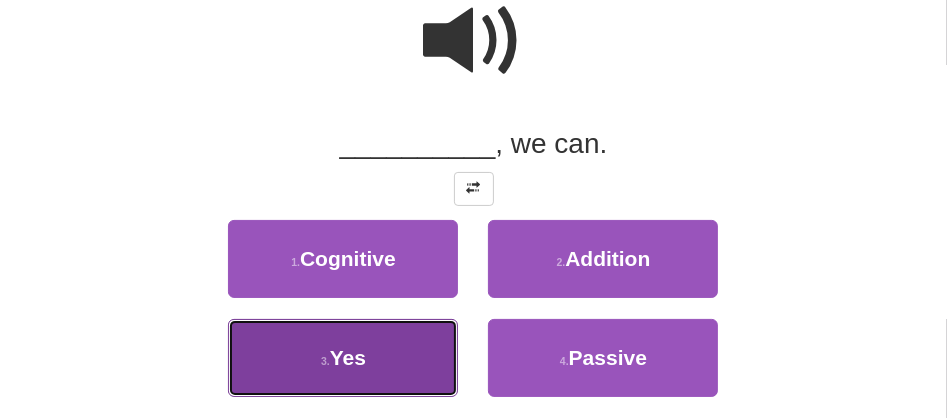 click on "3 .  Yes" at bounding box center [343, 358] 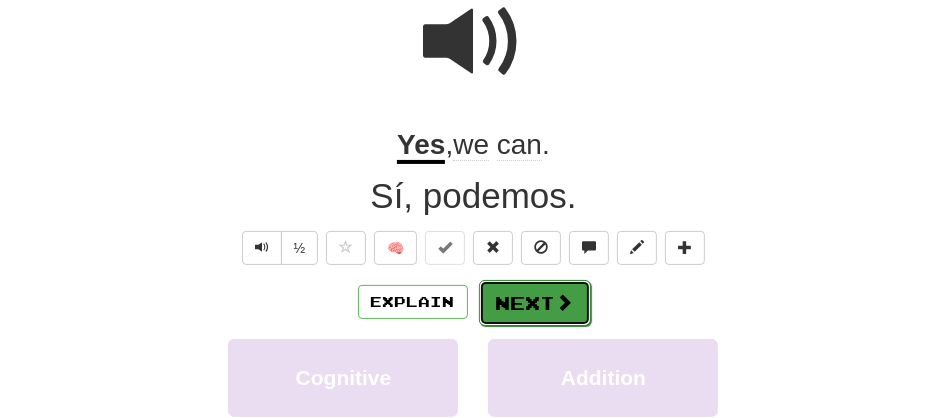 click on "Next" at bounding box center [535, 303] 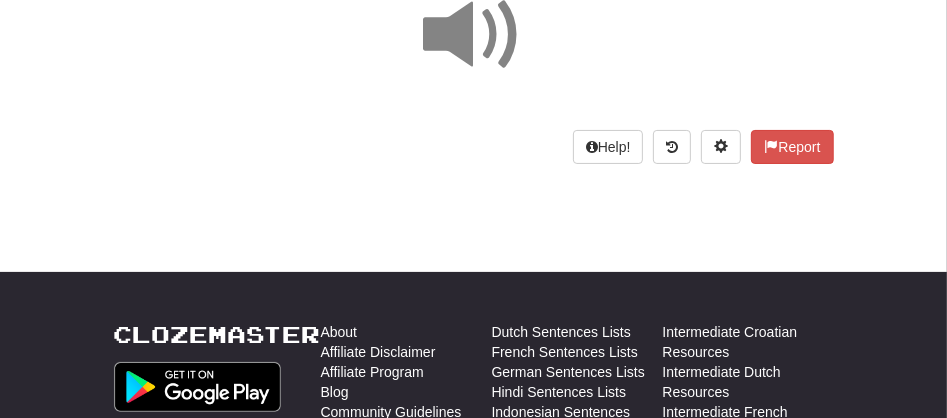 click at bounding box center (474, 35) 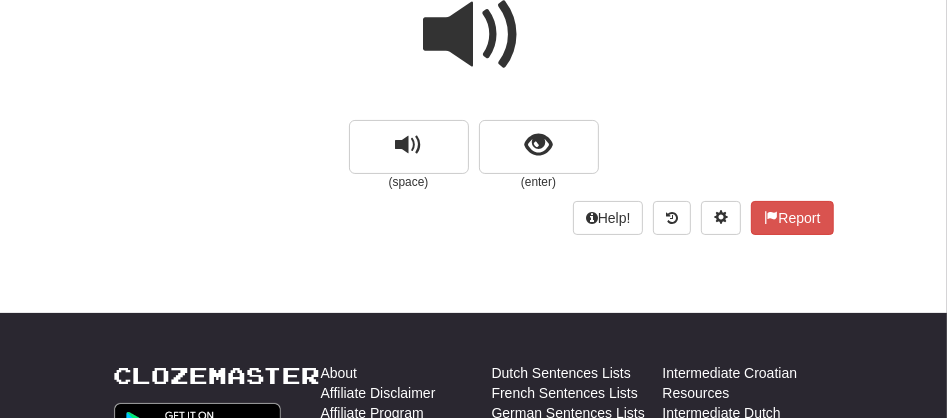 click at bounding box center (474, 35) 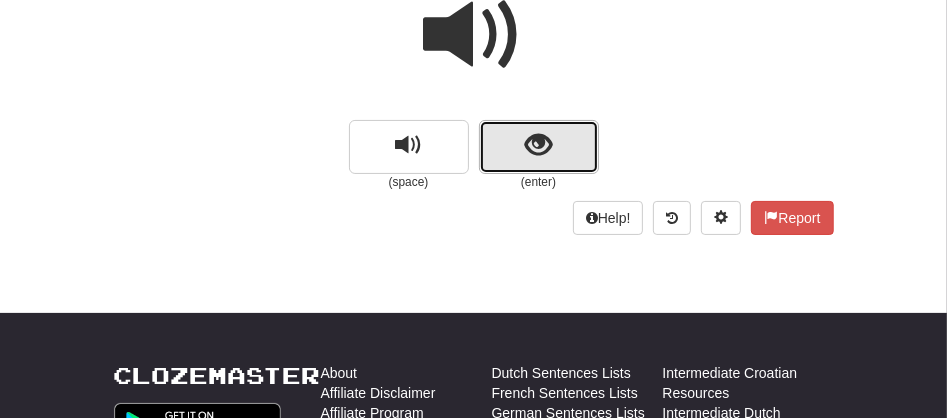 click at bounding box center (539, 147) 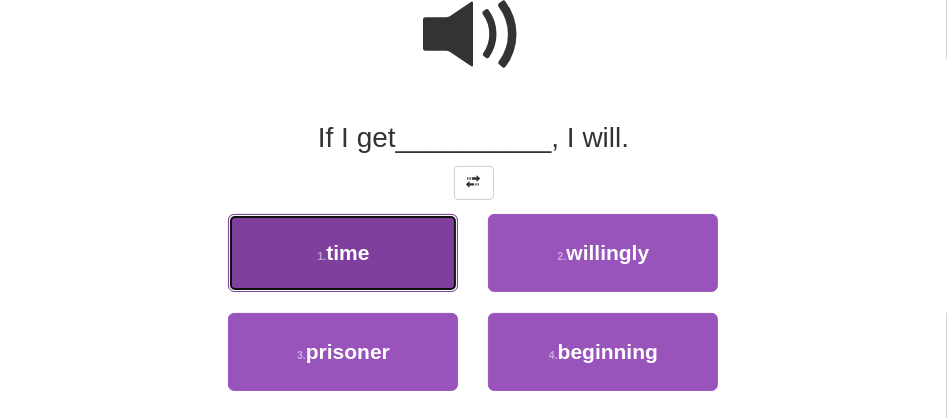 click on "time" at bounding box center (347, 252) 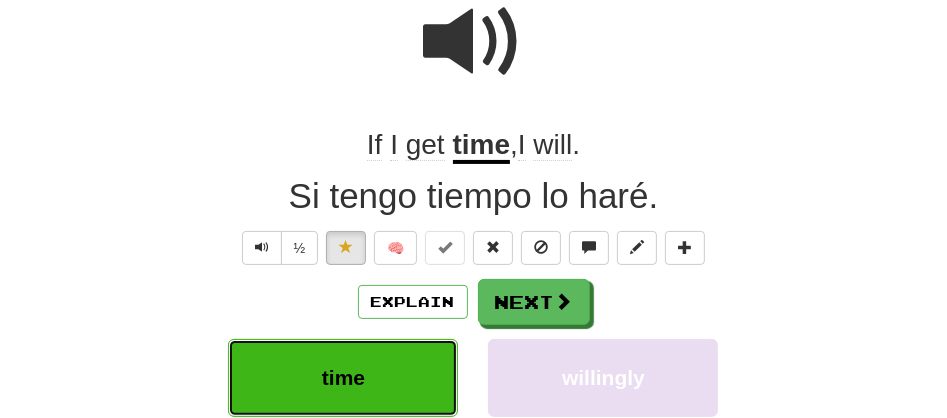 scroll, scrollTop: 201, scrollLeft: 0, axis: vertical 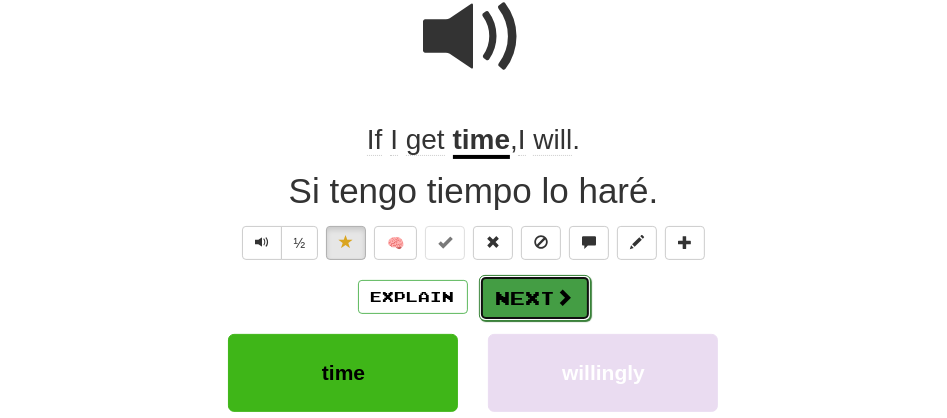 click on "Next" at bounding box center (535, 298) 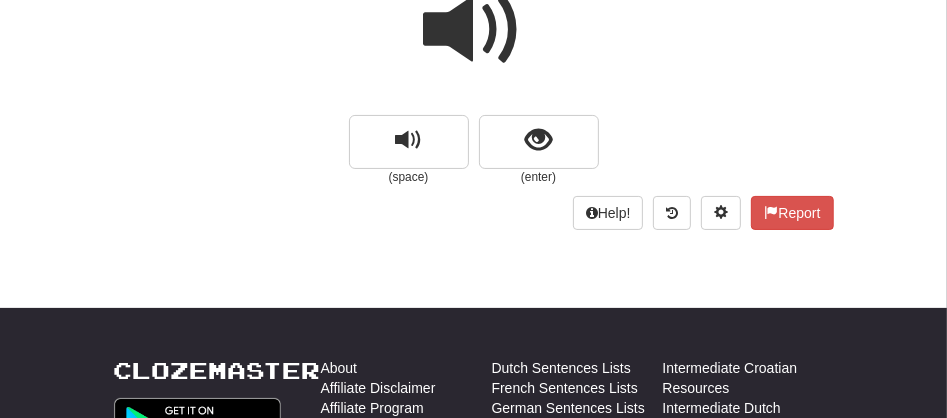 click at bounding box center [474, 30] 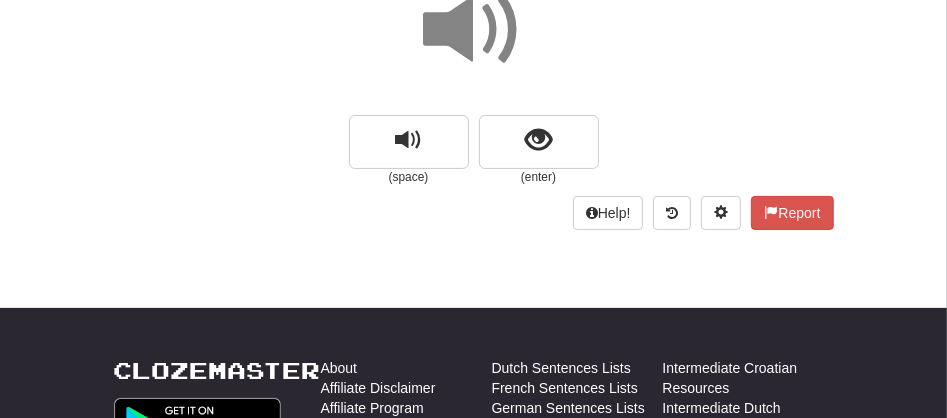 click at bounding box center [474, 30] 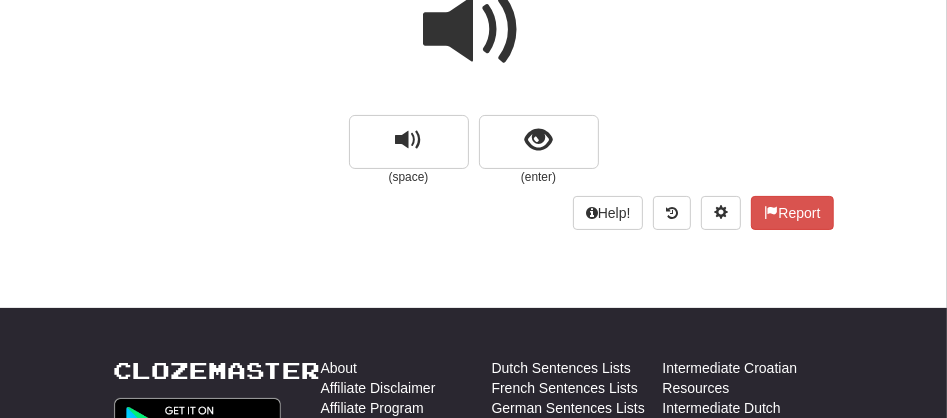 click at bounding box center (474, 30) 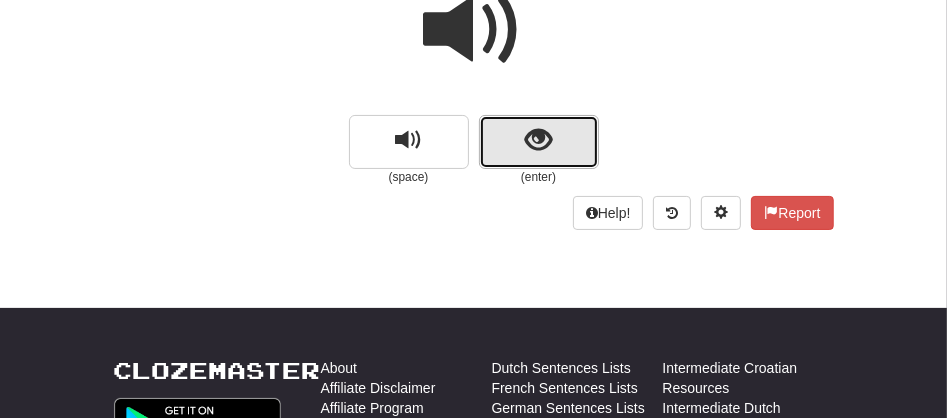 click at bounding box center (539, 142) 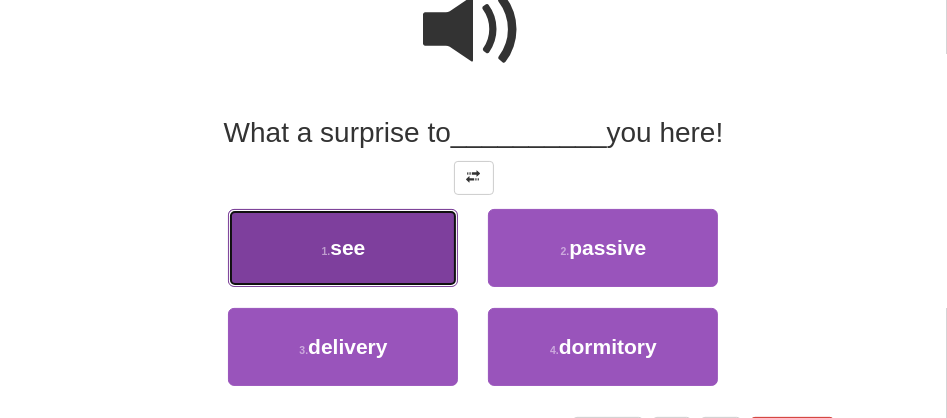 click on "1 .  see" at bounding box center (343, 248) 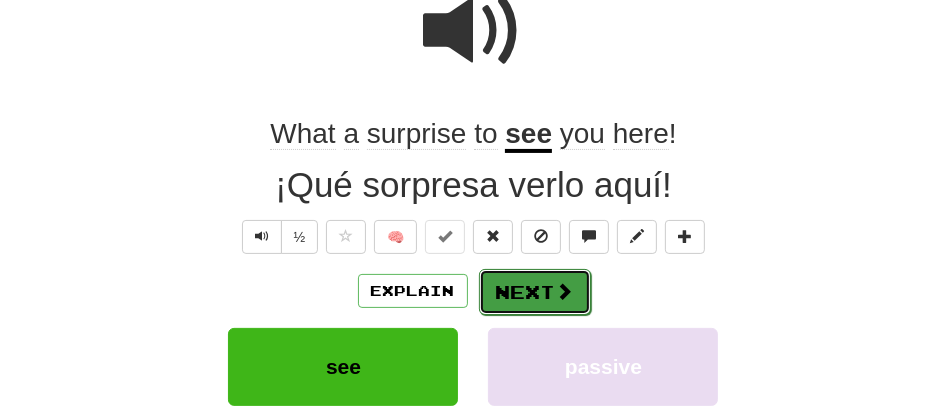 click on "Next" at bounding box center (535, 292) 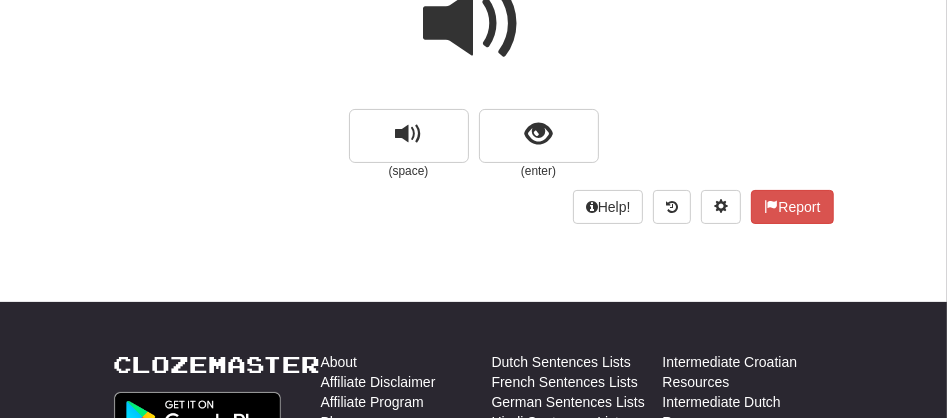 click at bounding box center [474, 24] 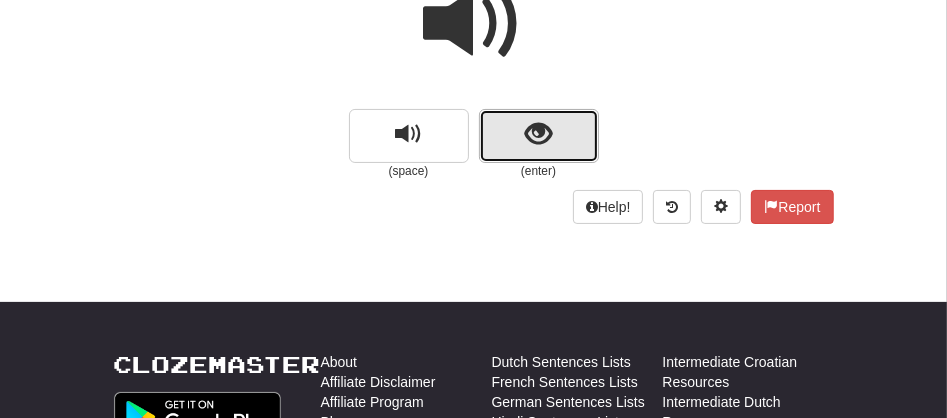 click at bounding box center (539, 136) 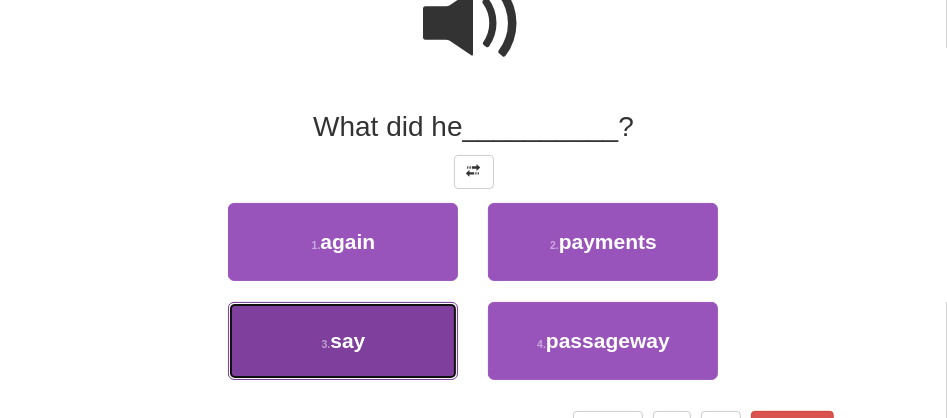 click on "3 .  say" at bounding box center [343, 341] 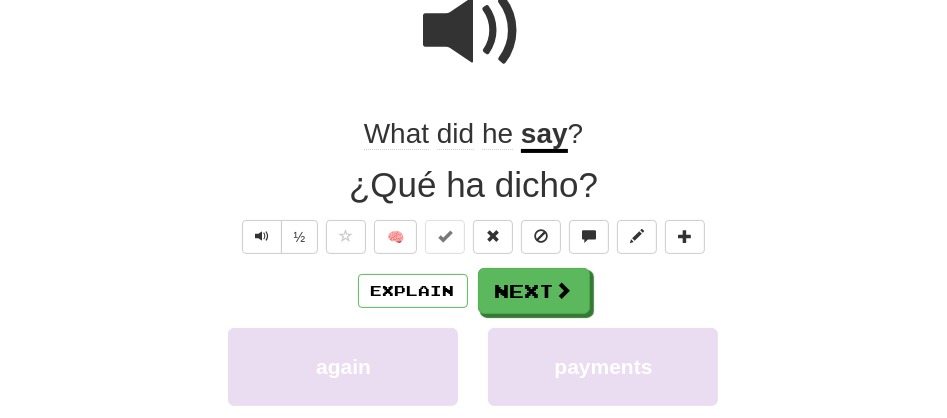 scroll, scrollTop: 213, scrollLeft: 0, axis: vertical 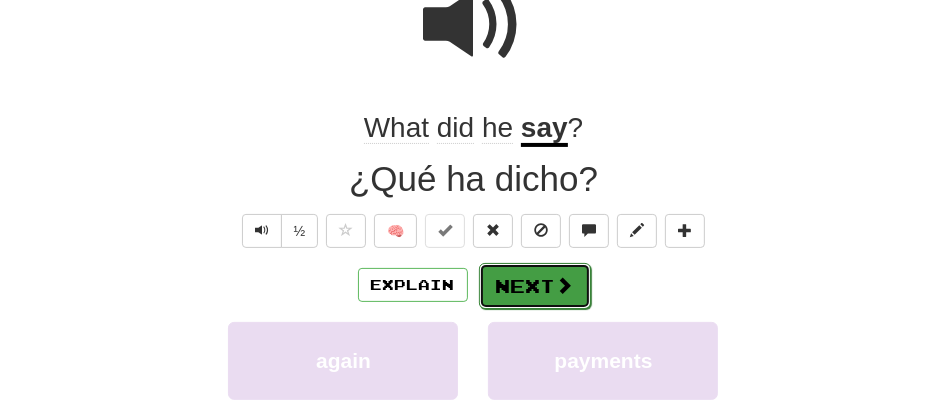 click on "Next" at bounding box center [535, 286] 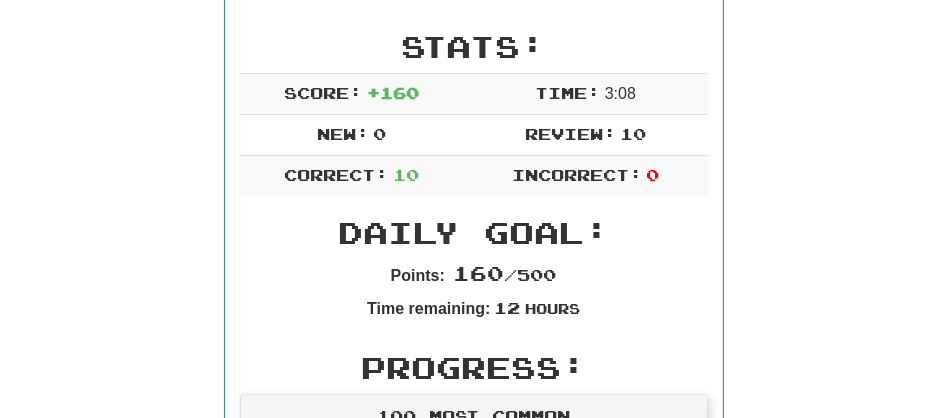 scroll, scrollTop: 300, scrollLeft: 0, axis: vertical 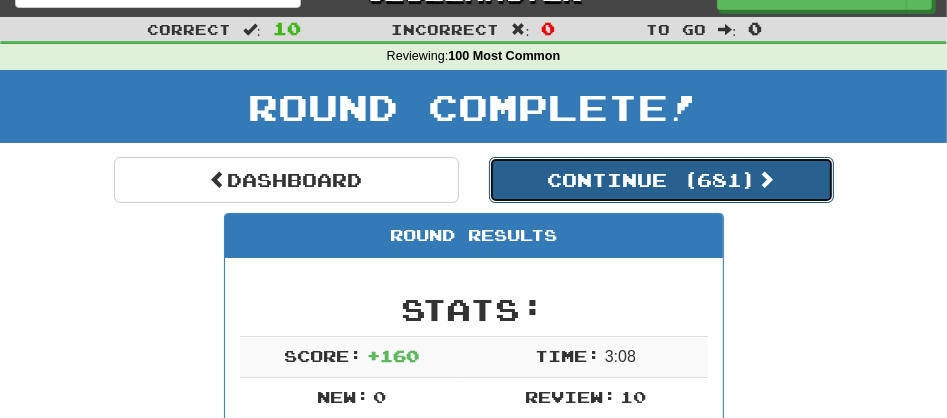 click on "Continue ( 681 )" at bounding box center [661, 180] 